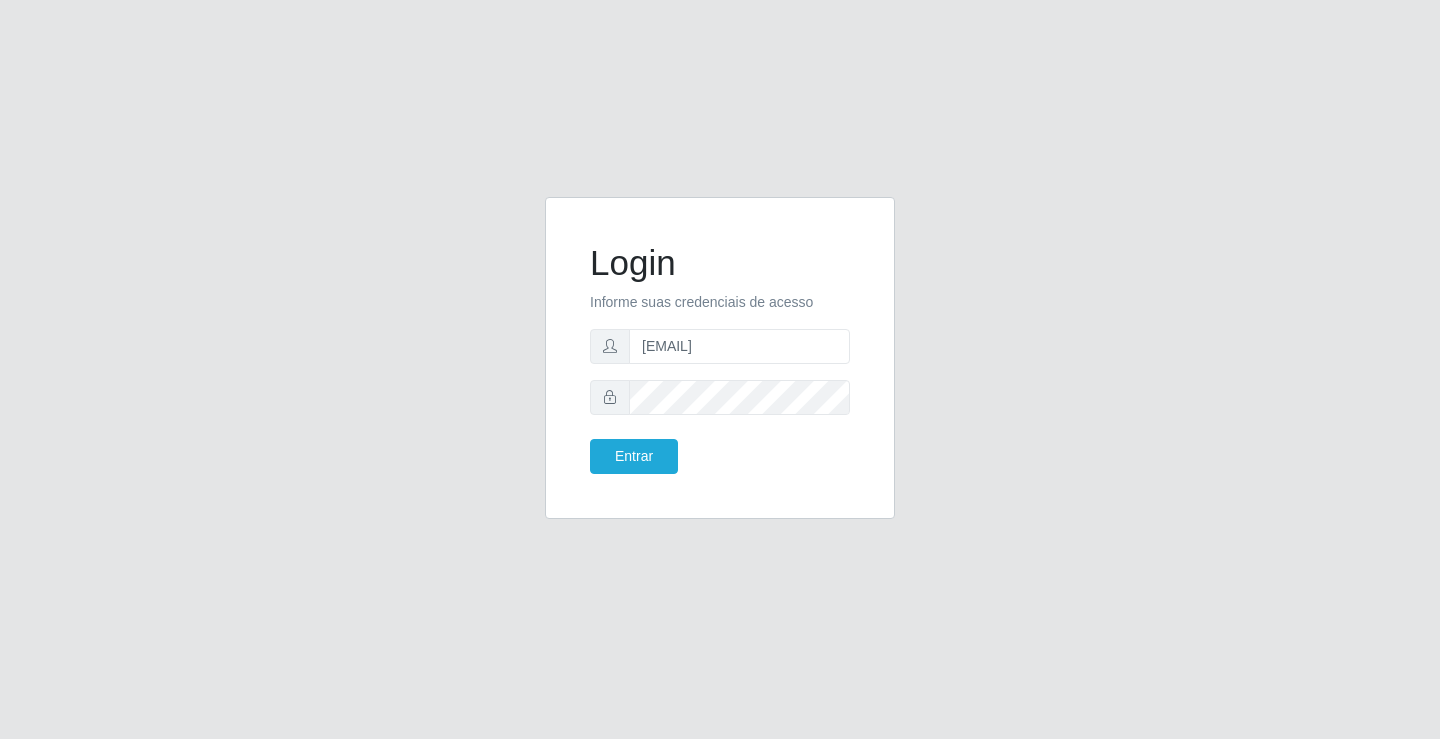 scroll, scrollTop: 0, scrollLeft: 0, axis: both 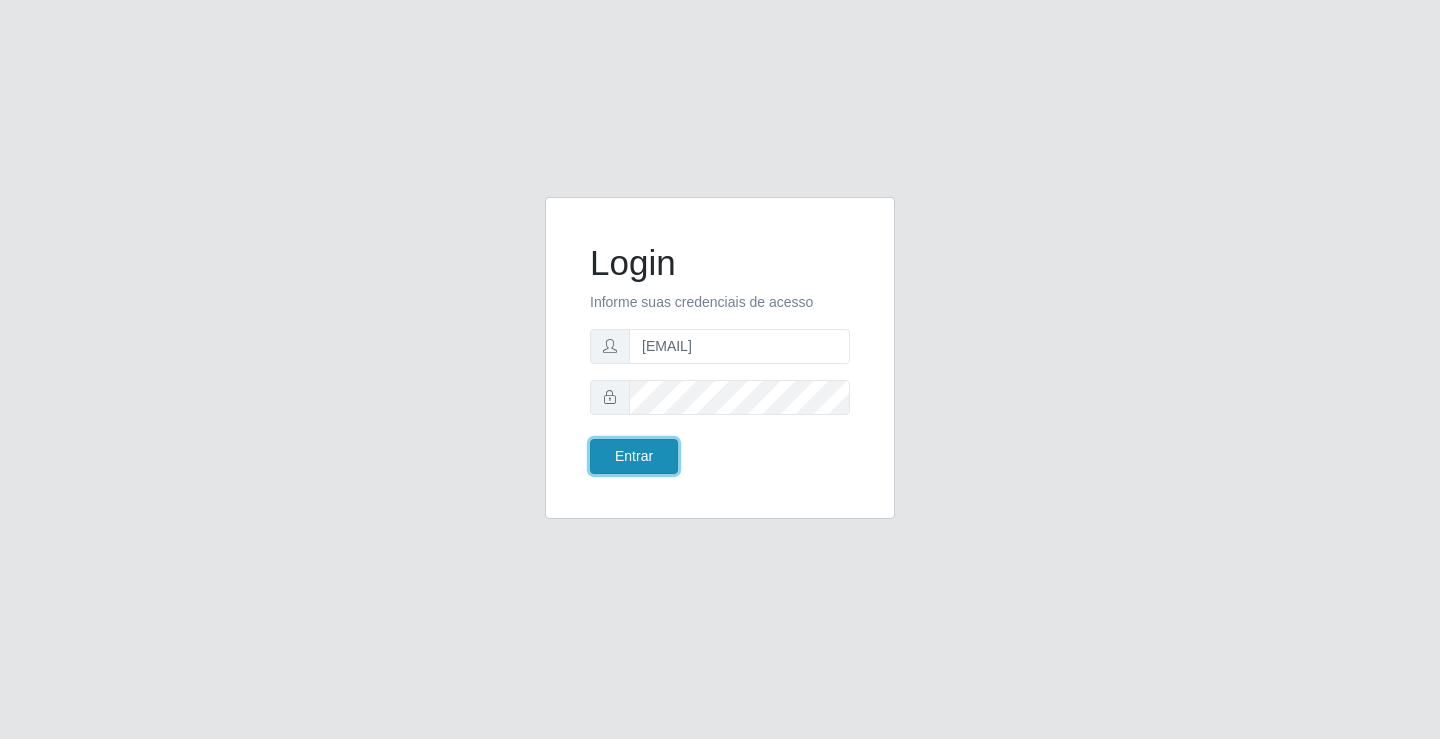 click on "Entrar" at bounding box center [634, 456] 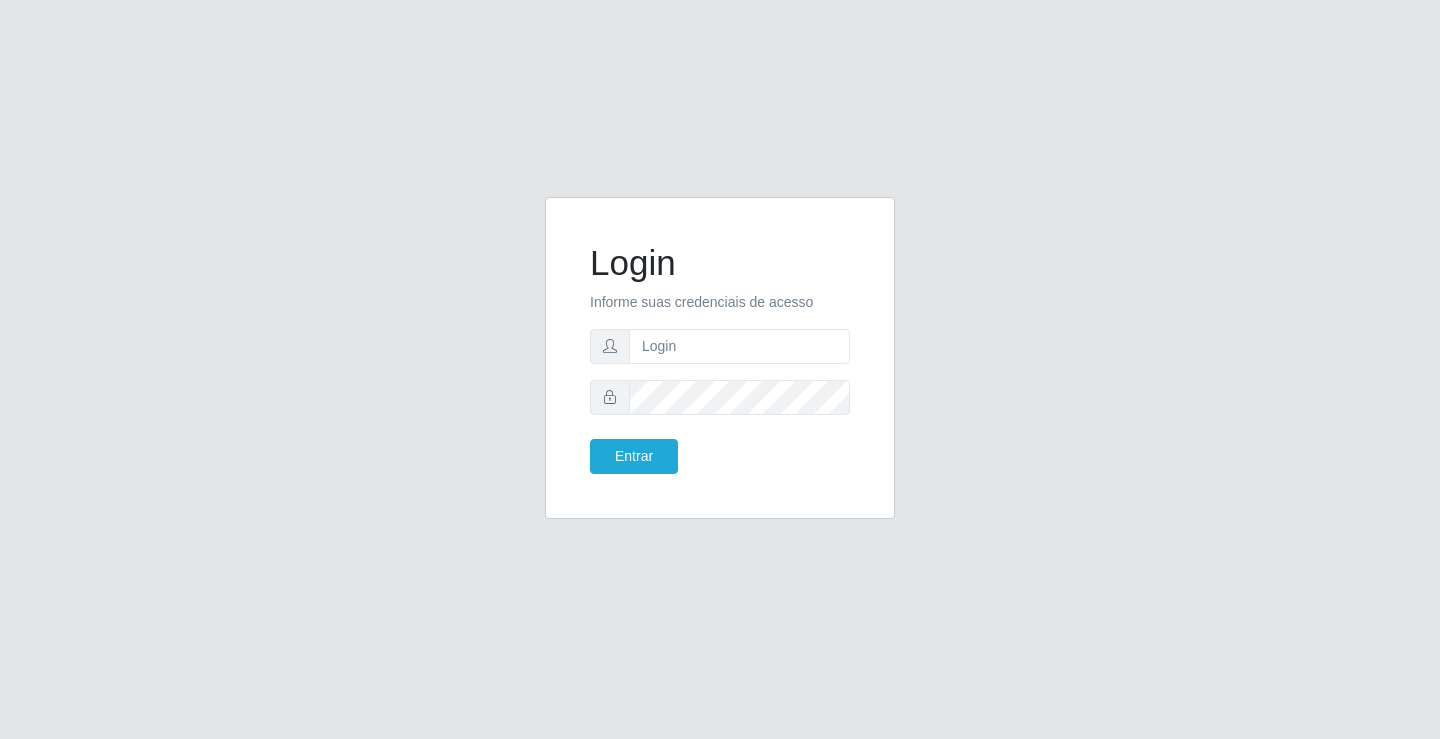 scroll, scrollTop: 0, scrollLeft: 0, axis: both 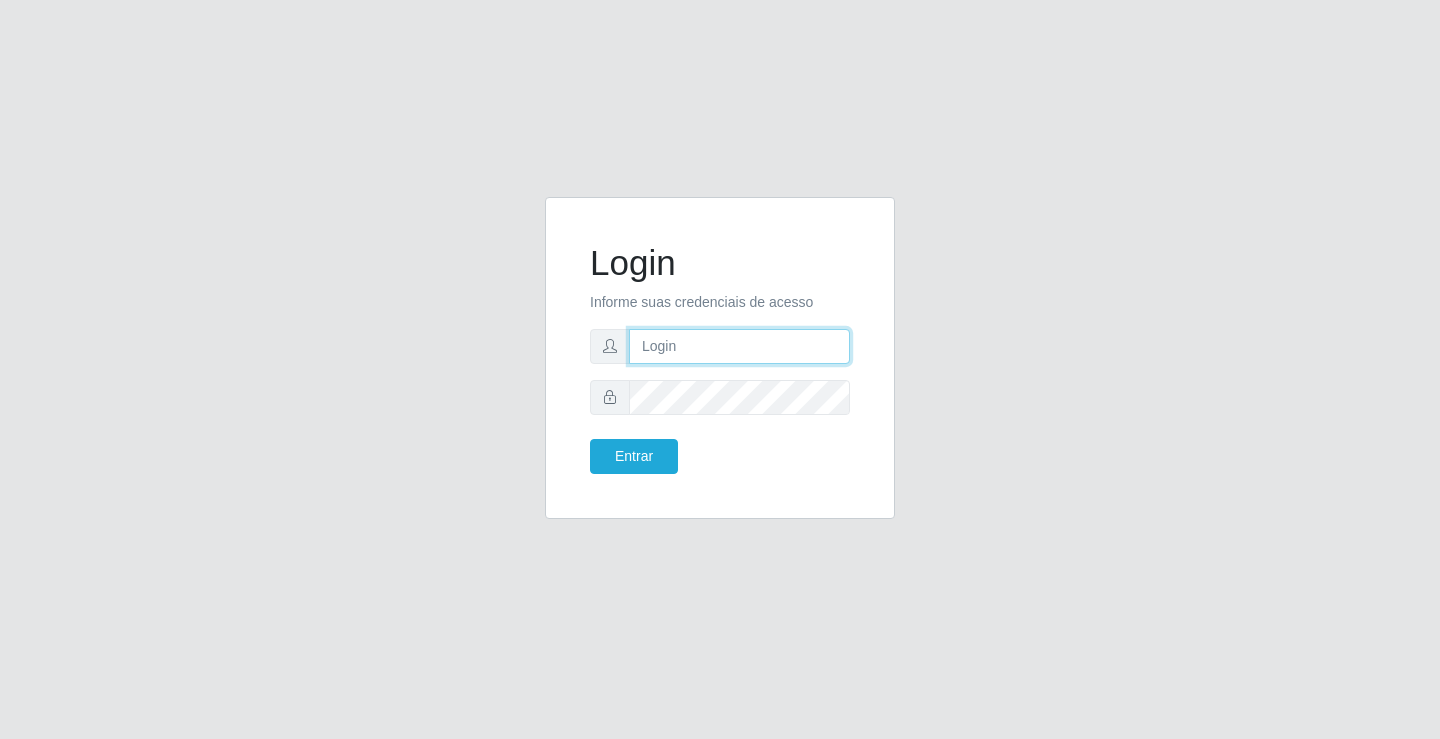 click at bounding box center (739, 346) 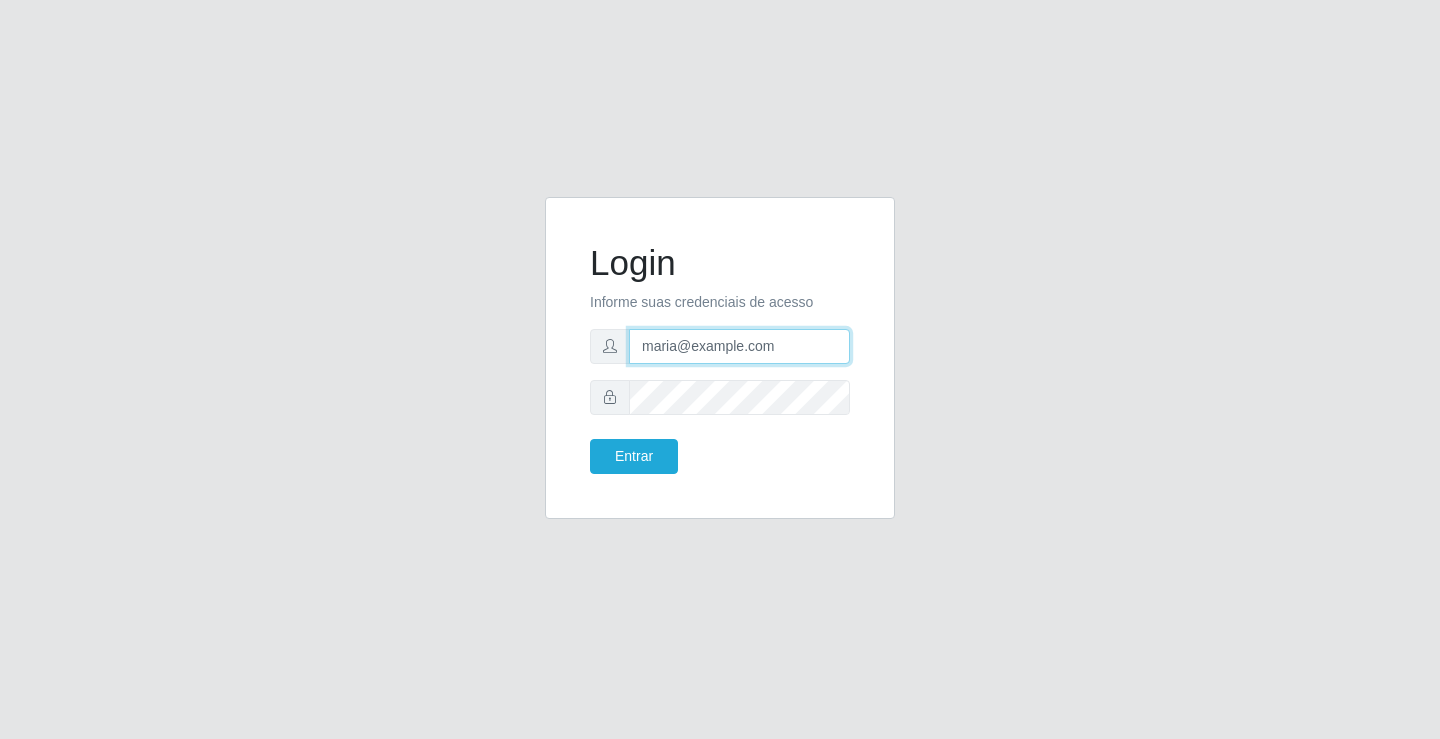 click on "maria@edilicya" at bounding box center [739, 346] 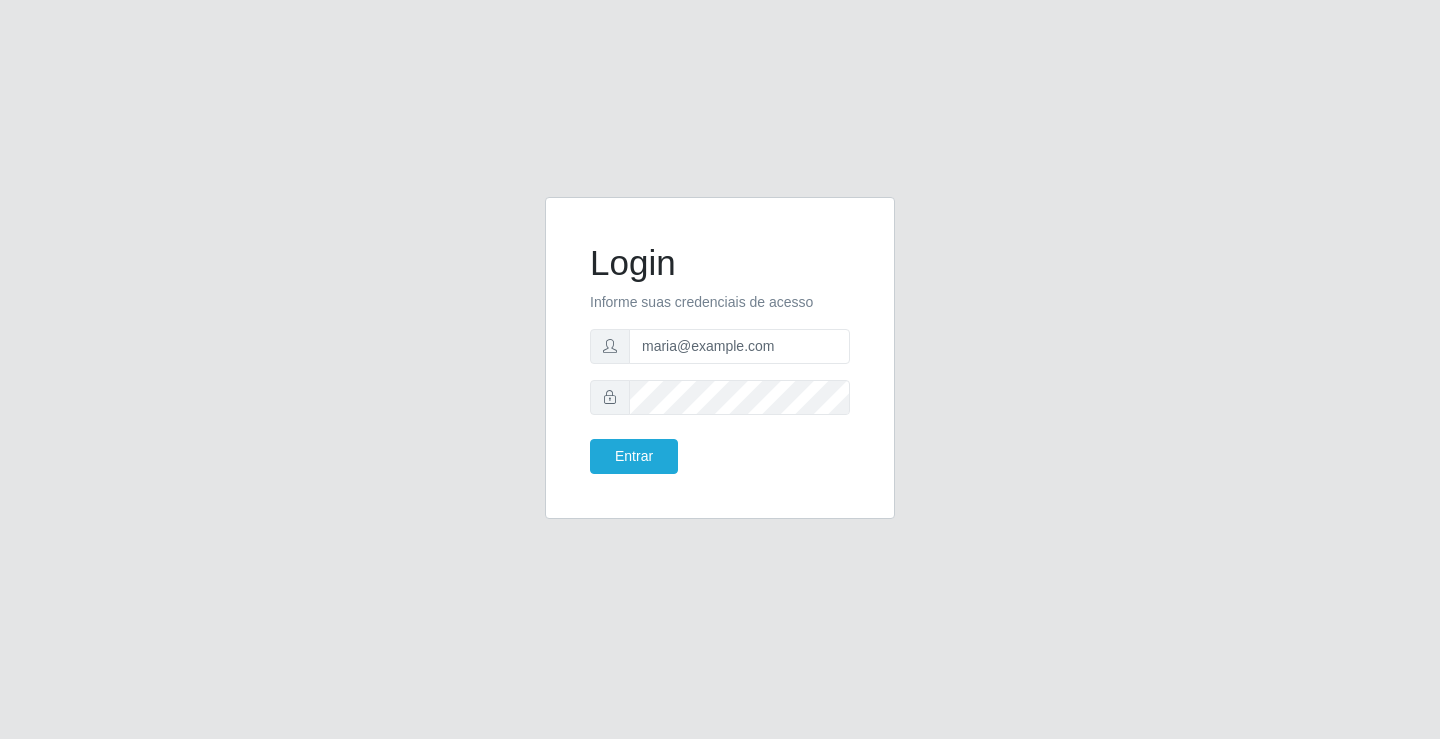 click on "Informe suas credenciais de acesso" at bounding box center (720, 302) 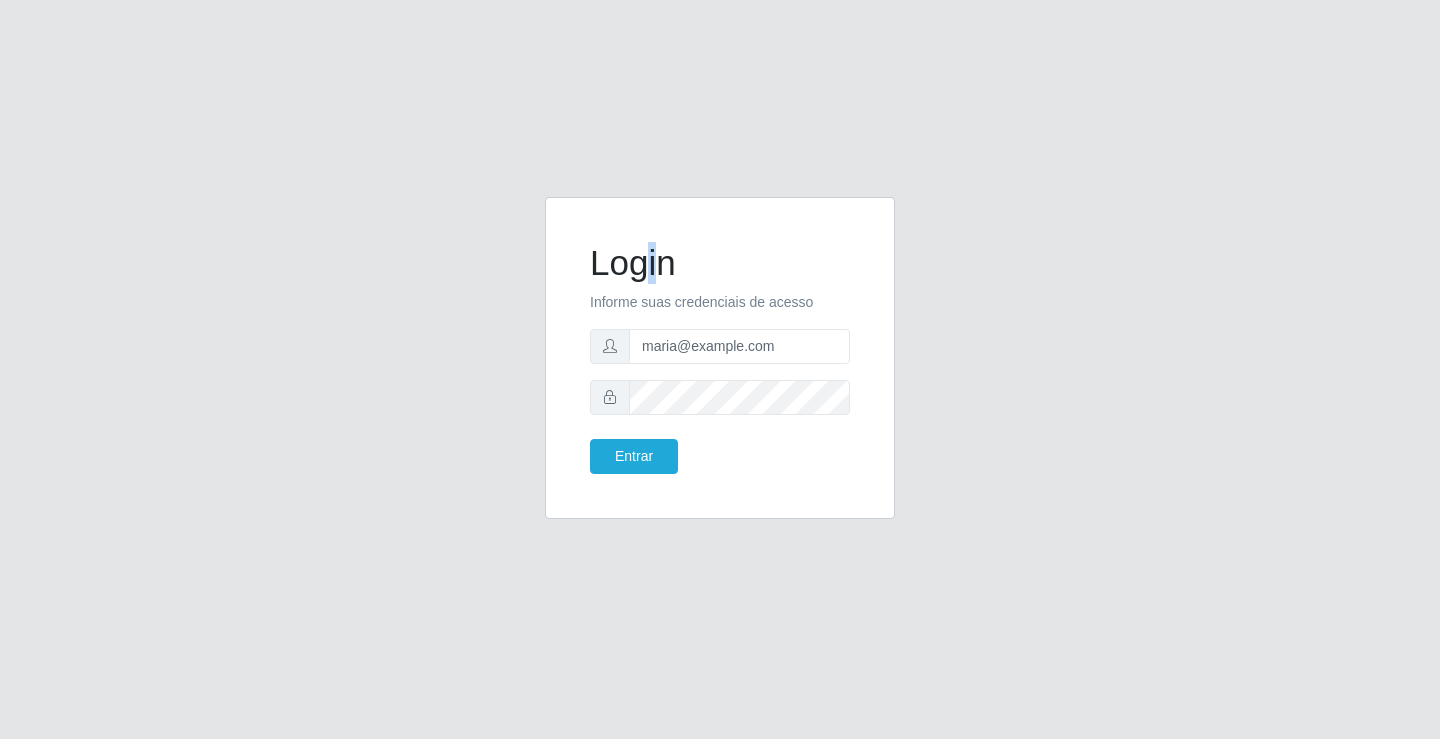 click on "Login" at bounding box center [720, 263] 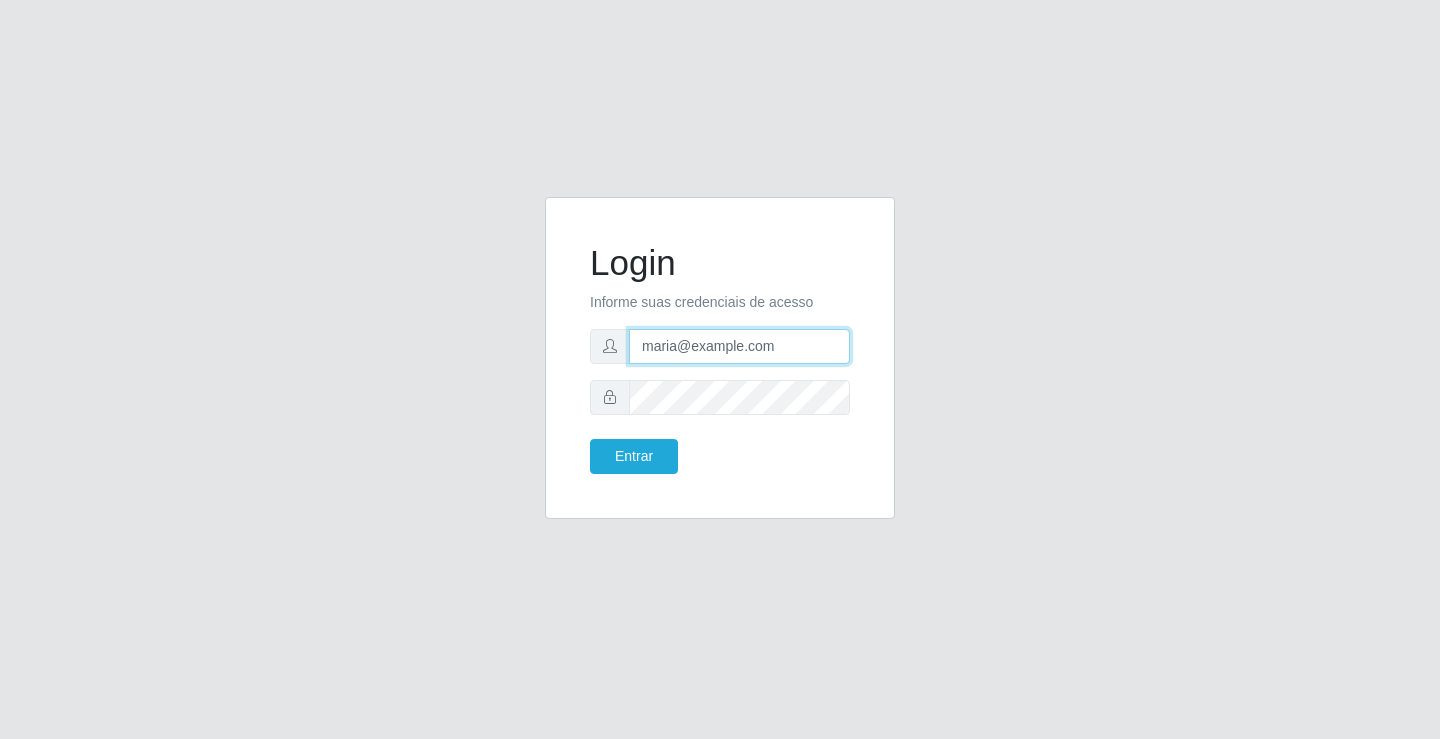 click on "Login Informe suas credenciais de acesso maria@edilicya Entrar" at bounding box center (720, 358) 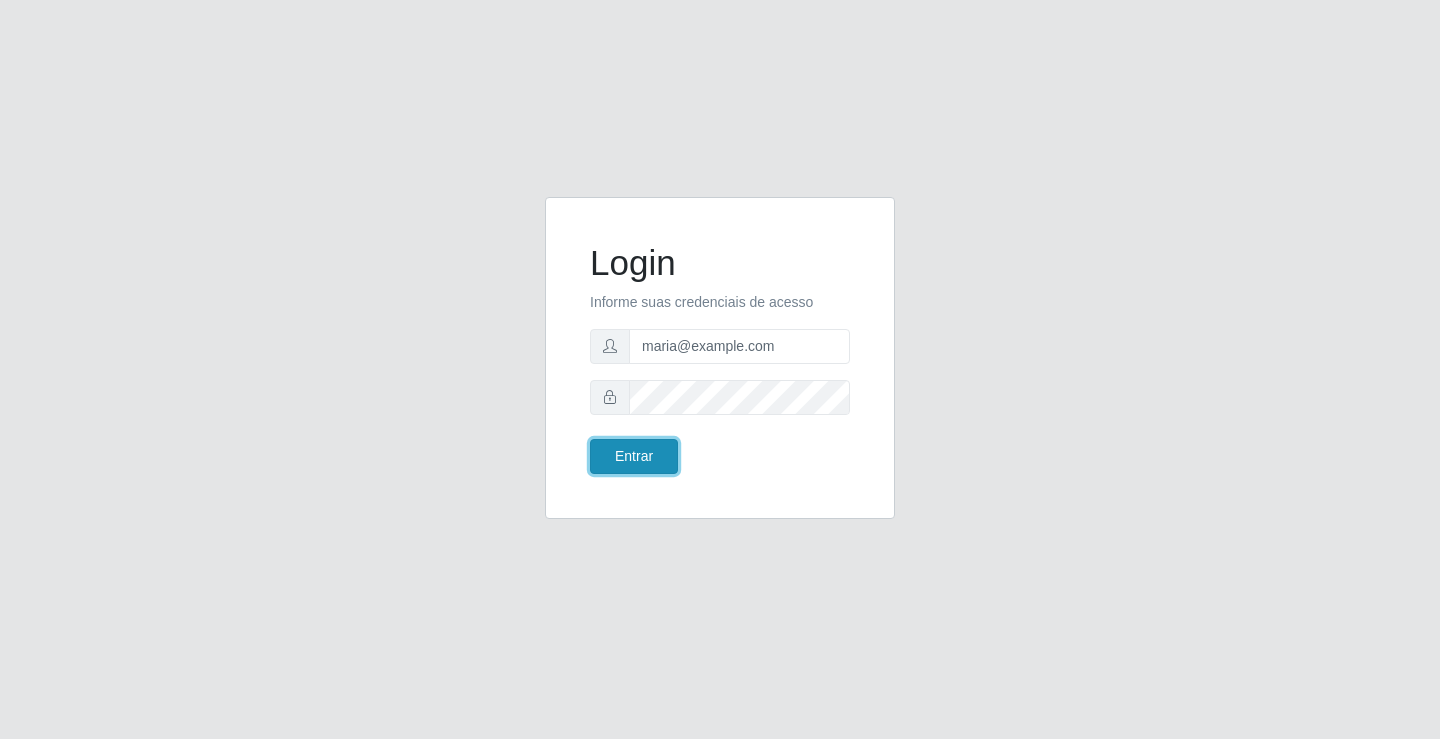 click on "Entrar" at bounding box center (634, 456) 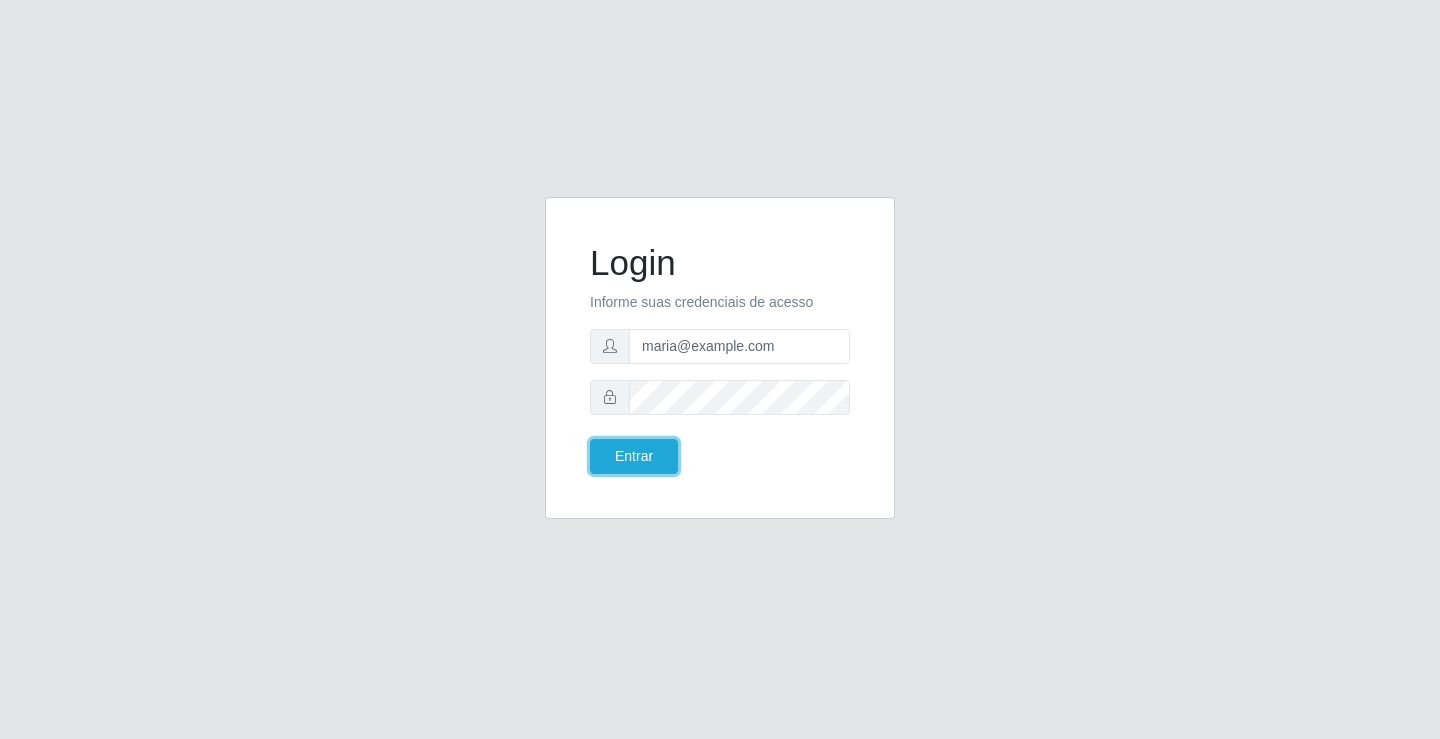 drag, startPoint x: 663, startPoint y: 454, endPoint x: 720, endPoint y: 304, distance: 160.46495 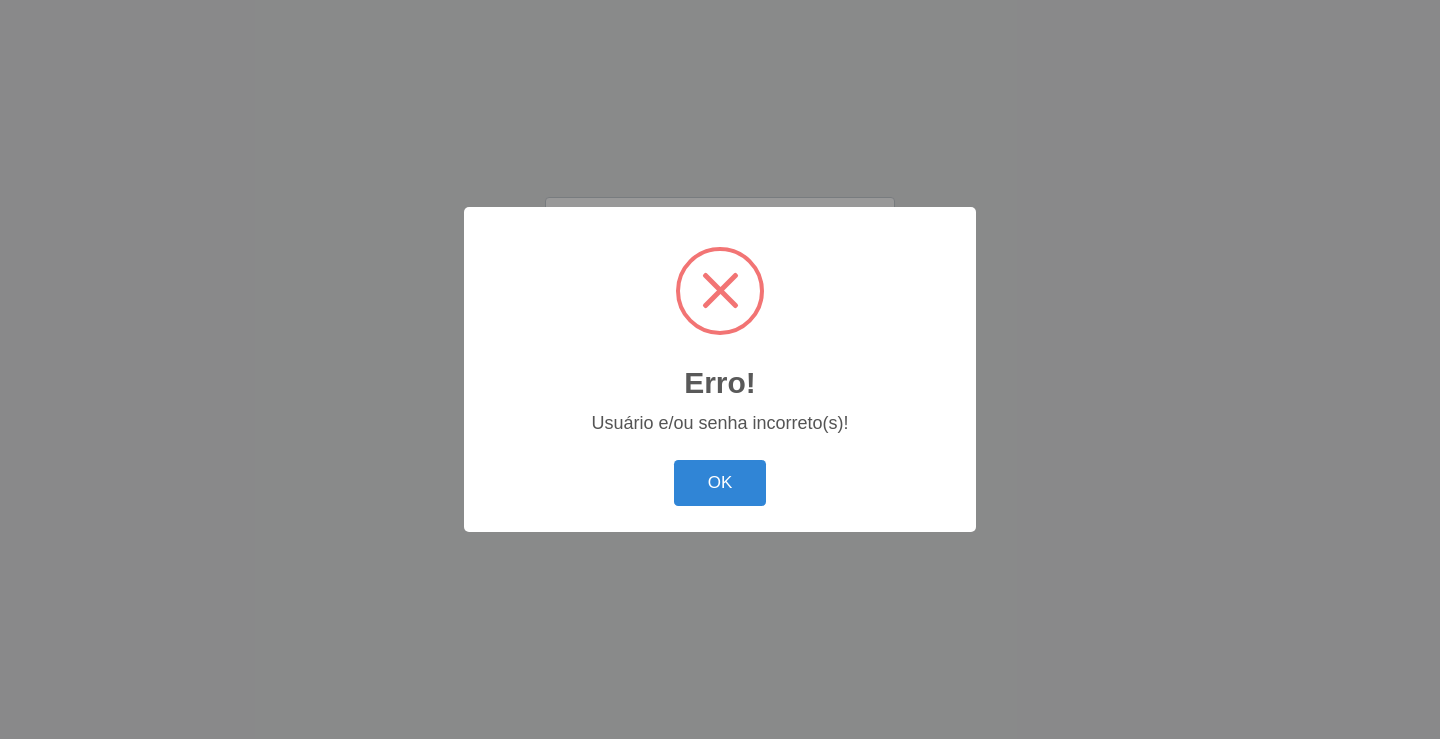 click on "Login Informe suas credenciais de acesso maria@edilicya Entrar     Erro! × Usuário e/ou senha incorreto(s)! OK Cancel" at bounding box center (720, 369) 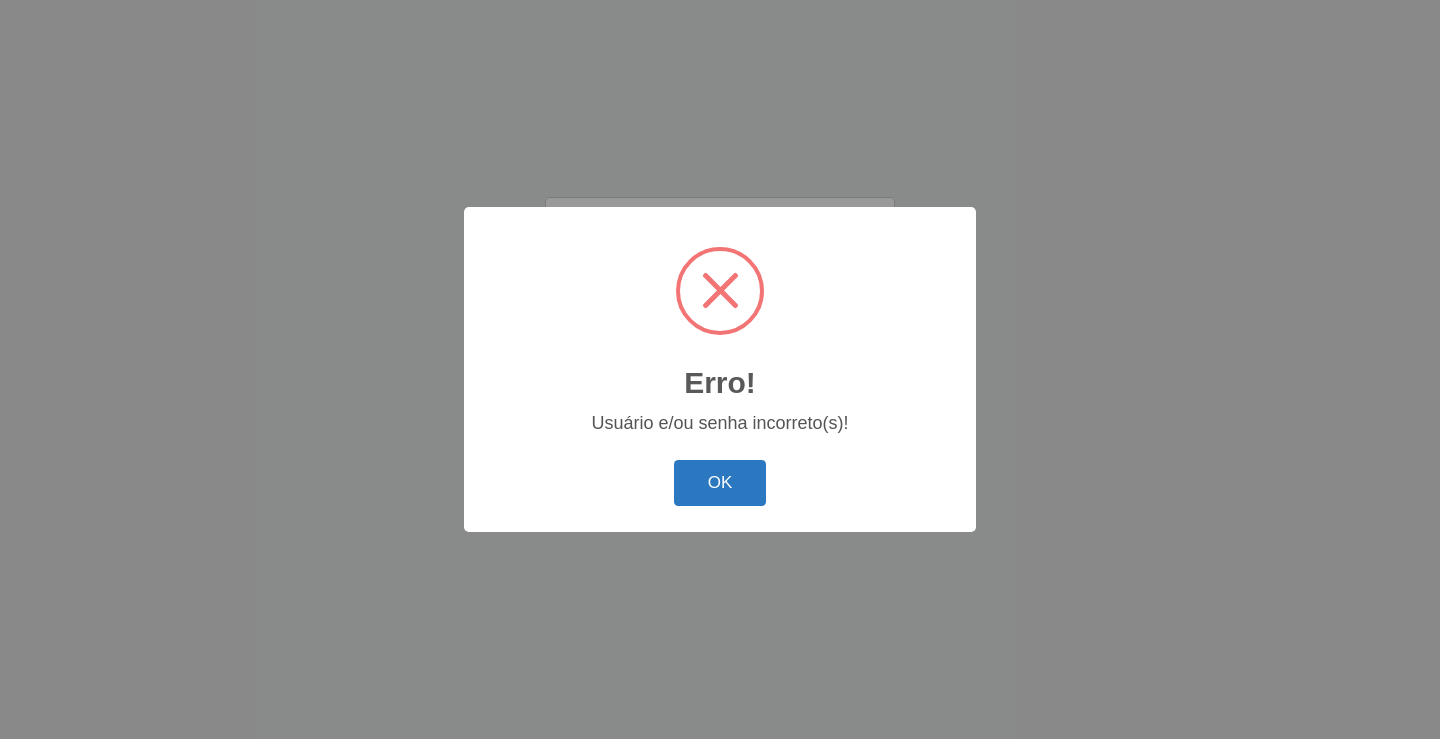 click on "OK" at bounding box center (720, 483) 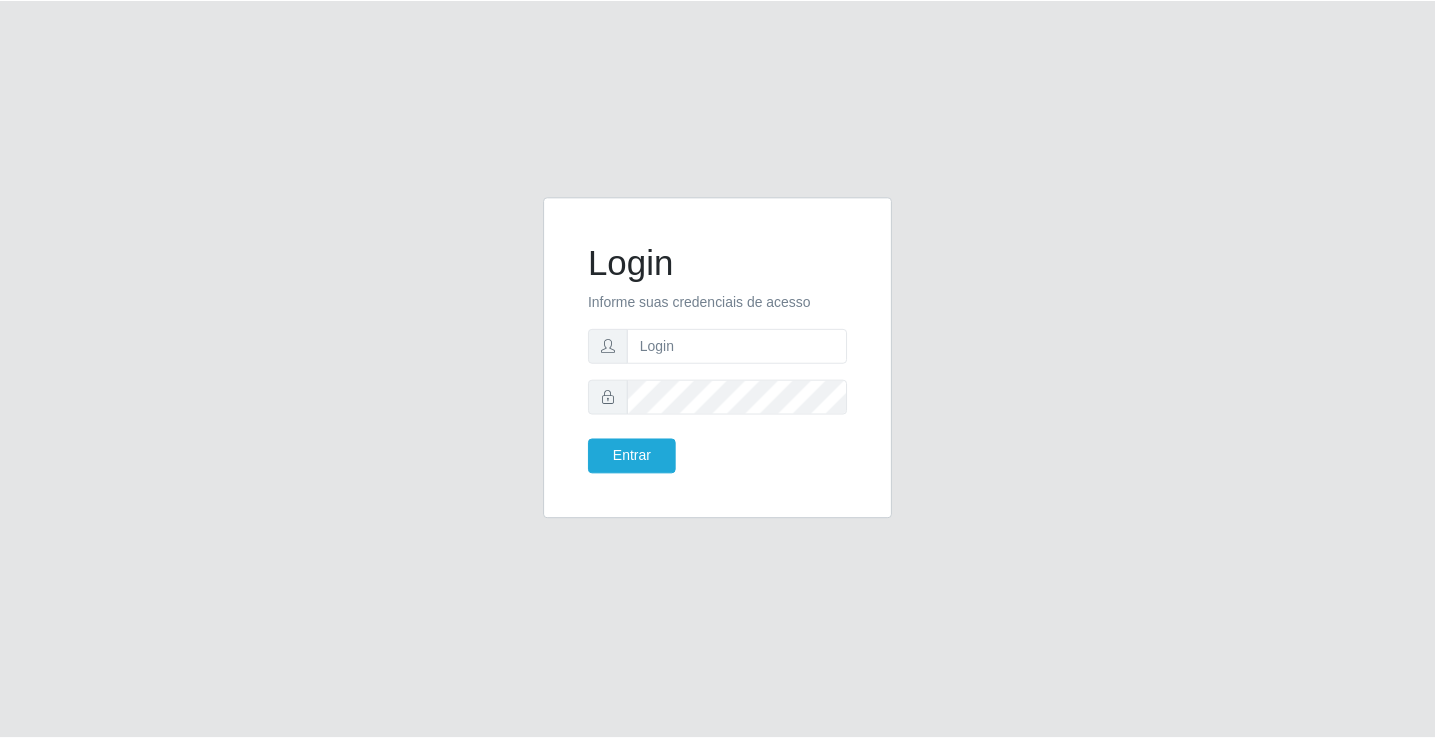 scroll, scrollTop: 0, scrollLeft: 0, axis: both 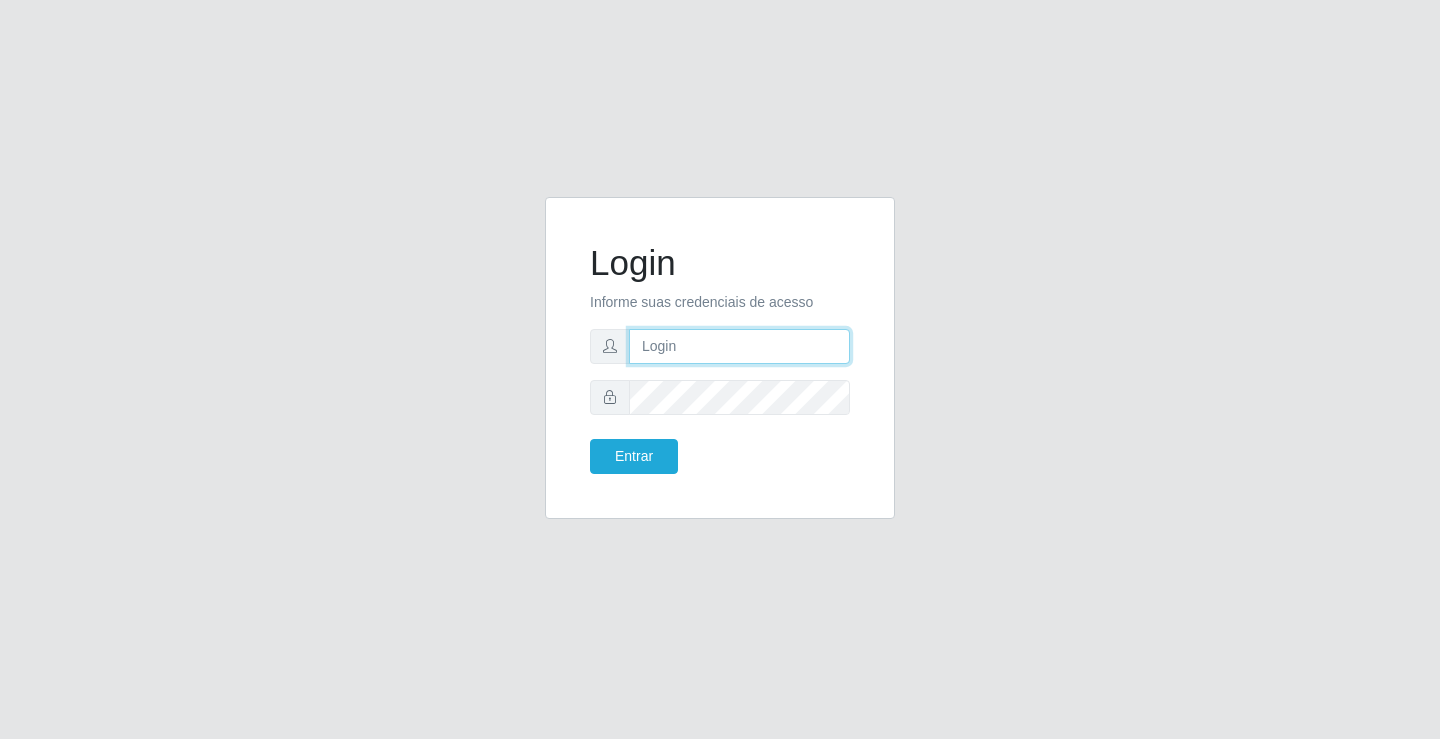 click at bounding box center (739, 346) 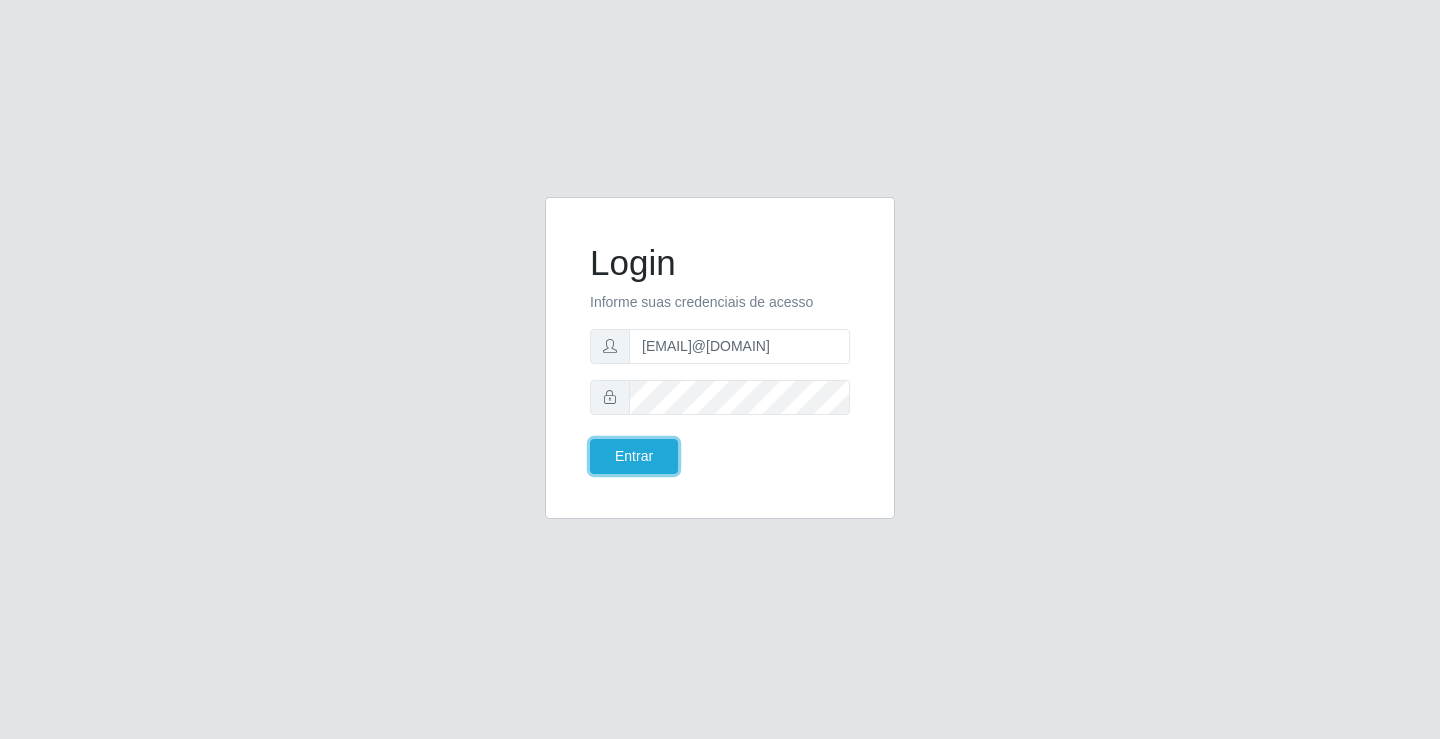 type 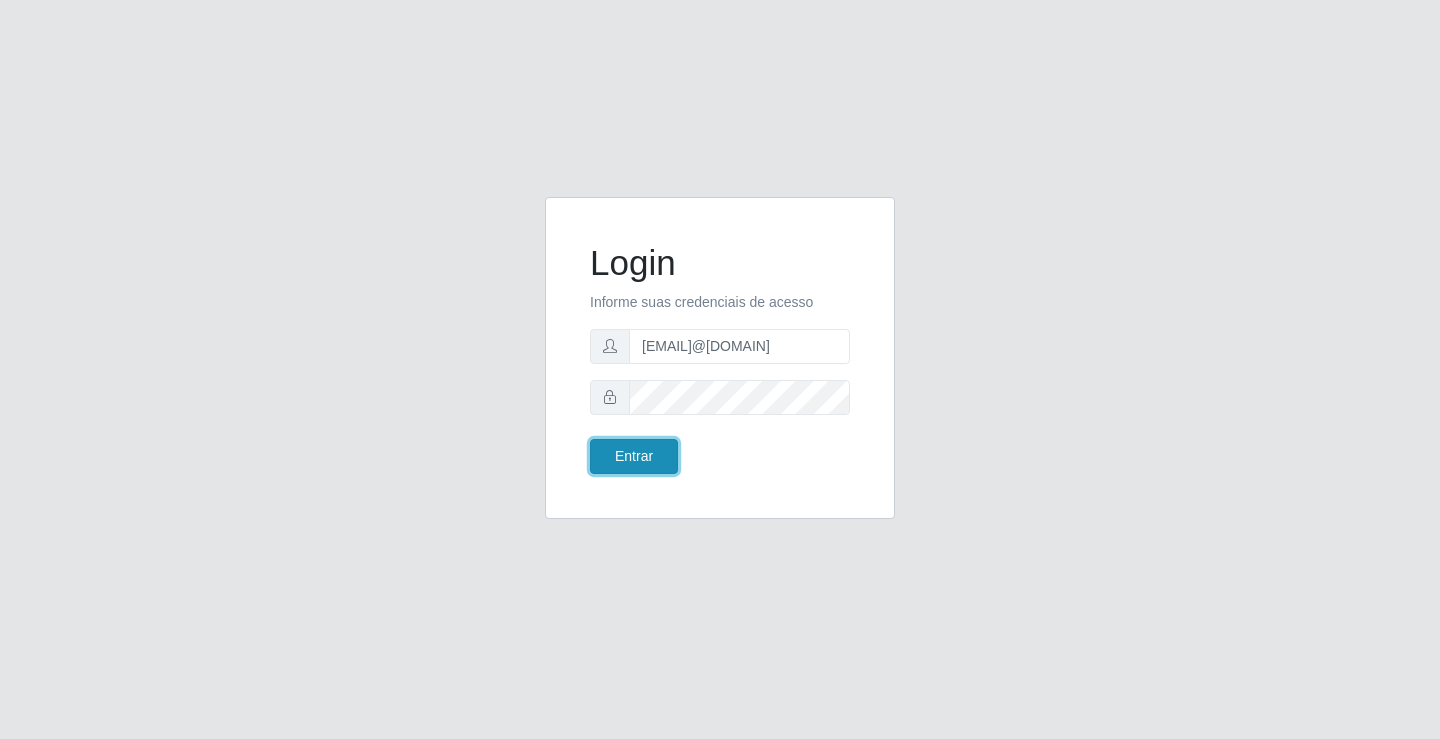 click on "Entrar" at bounding box center [634, 456] 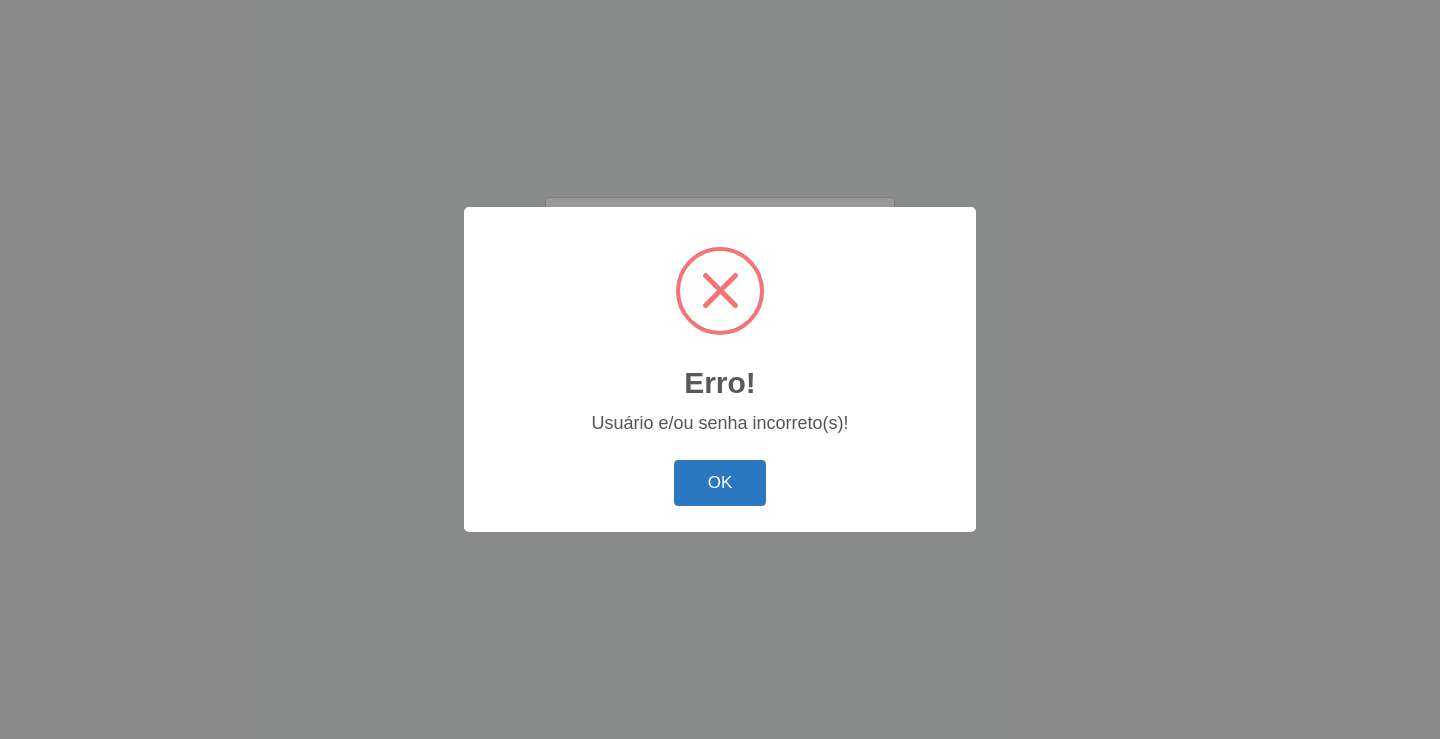 click on "OK" at bounding box center (720, 483) 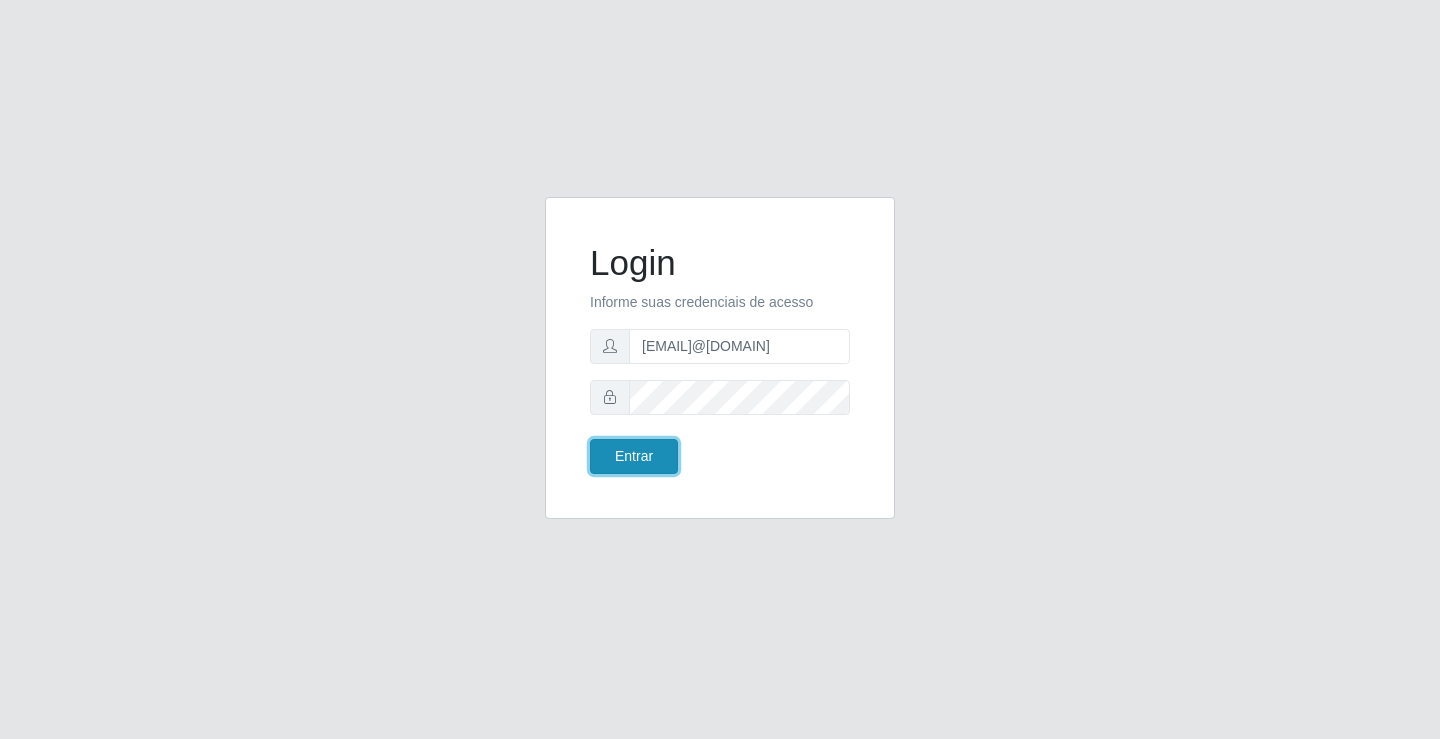 click on "Entrar" at bounding box center (634, 456) 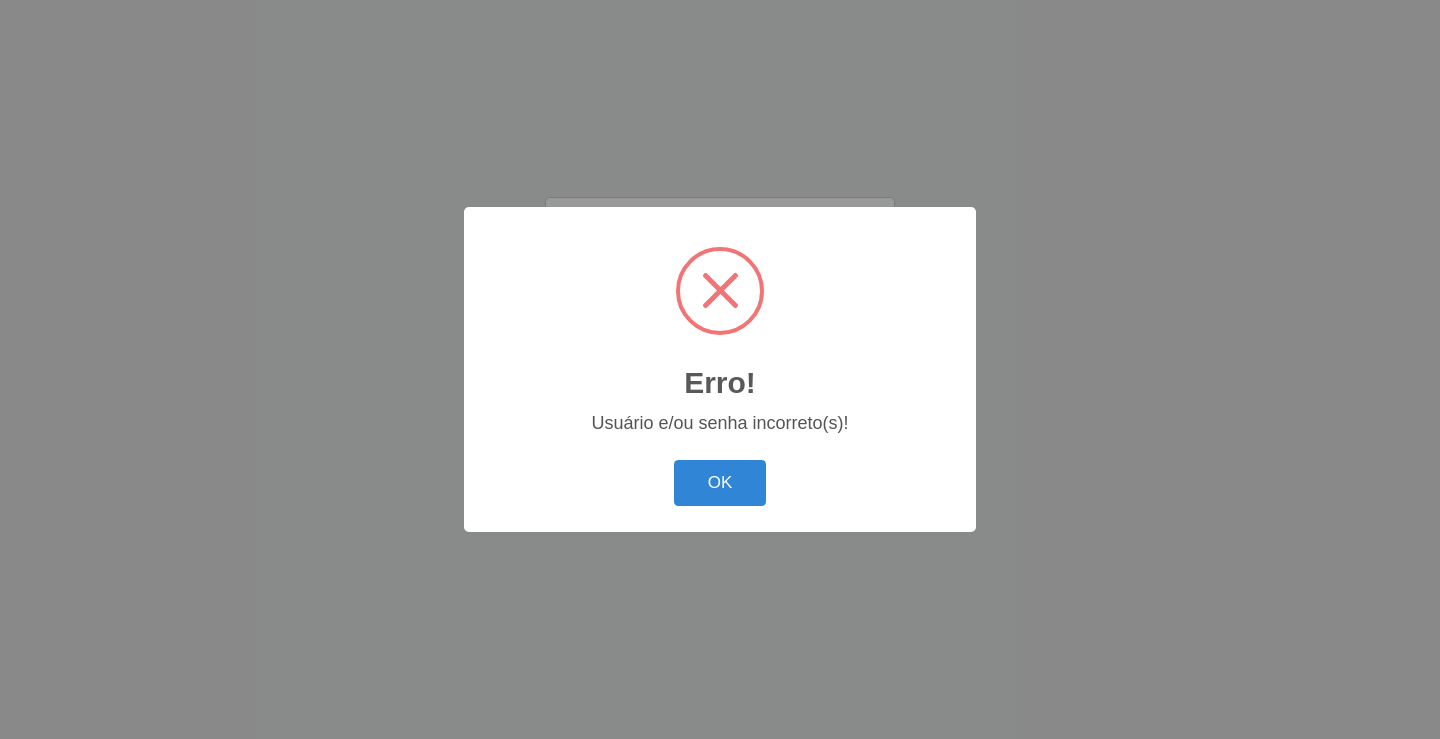 type 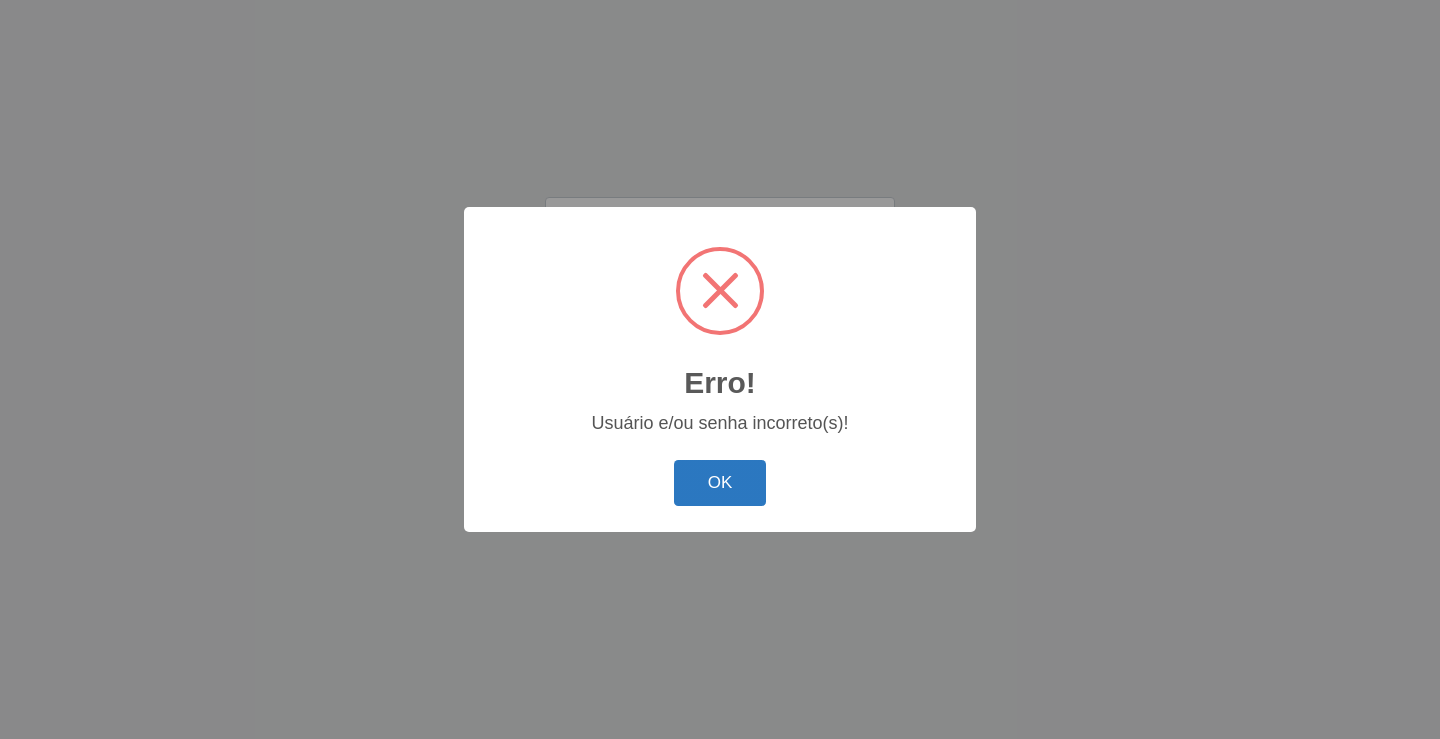 click on "OK" at bounding box center [720, 483] 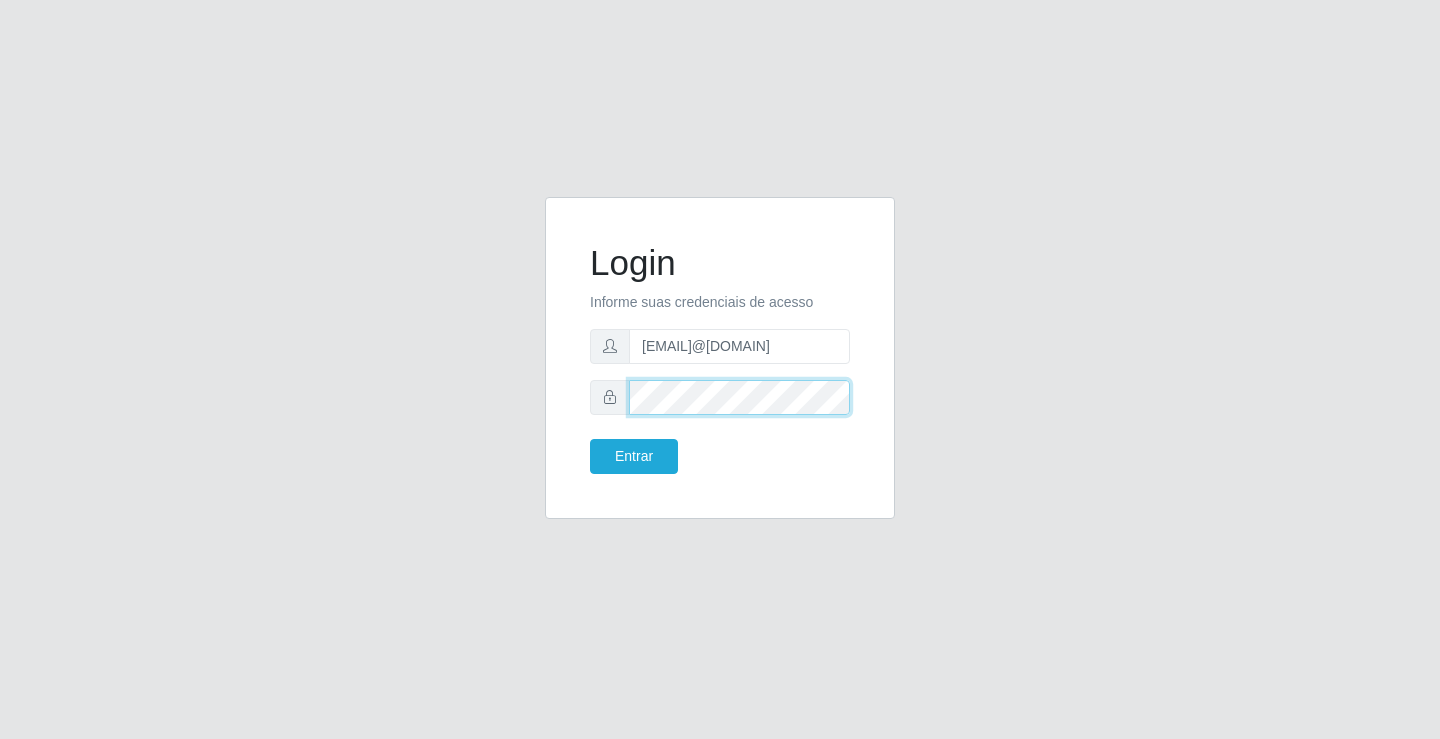 click on "Entrar" at bounding box center (634, 456) 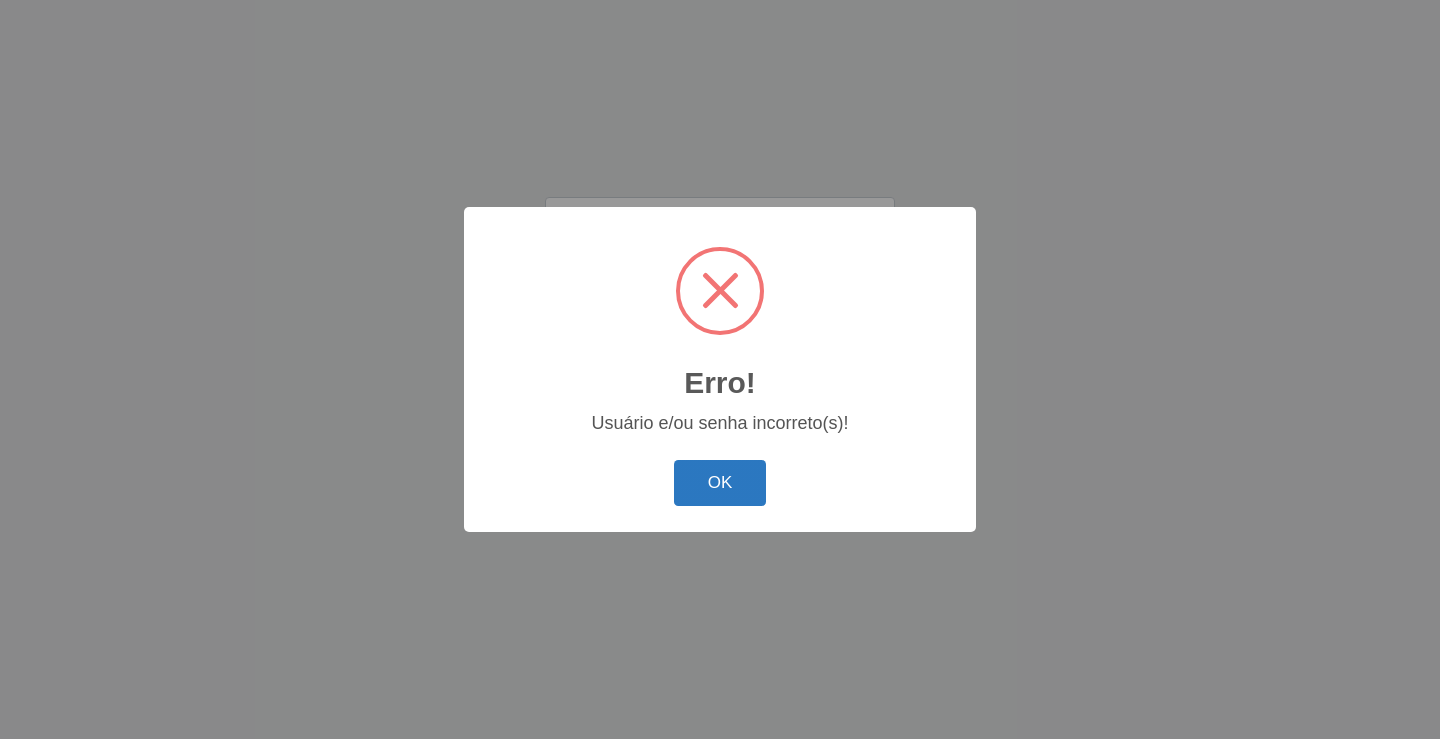 click on "OK" at bounding box center (720, 483) 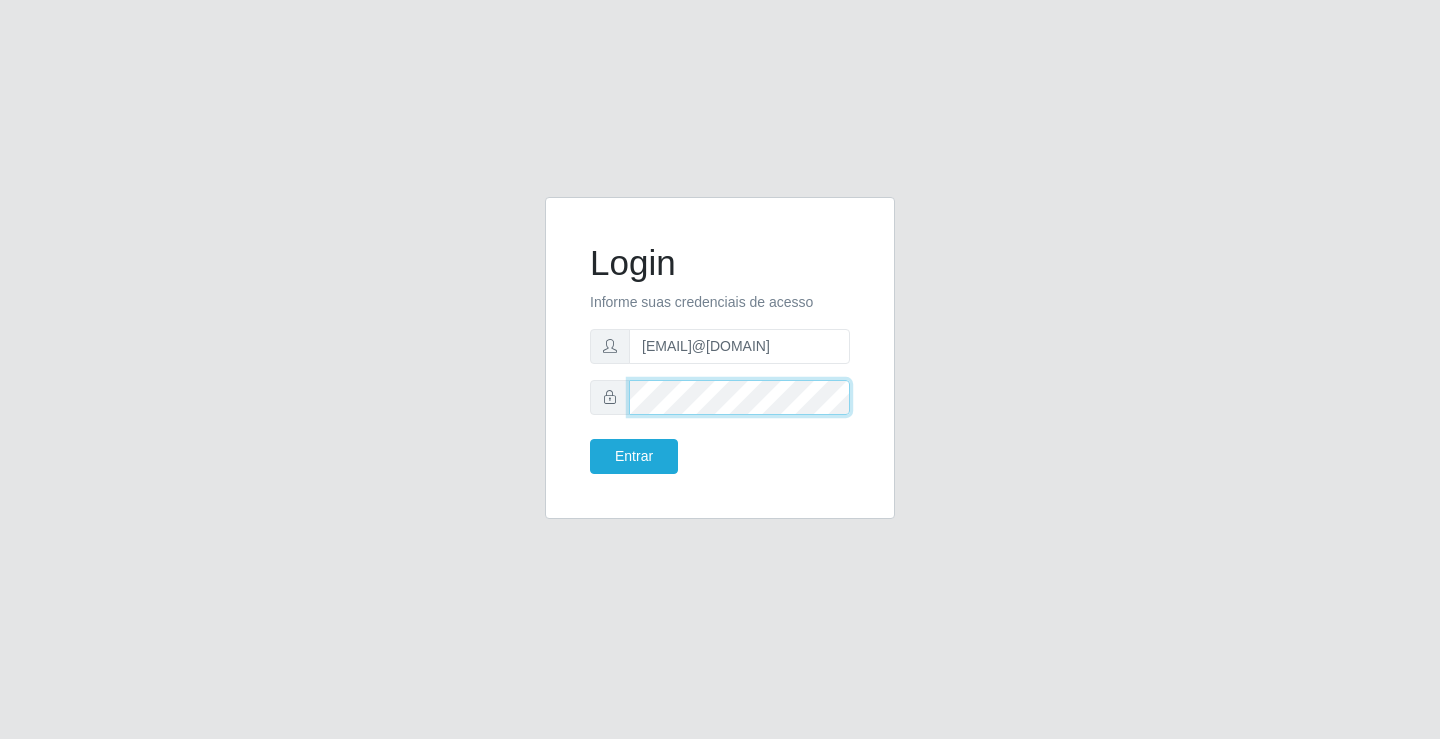 click on "Entrar" at bounding box center [634, 456] 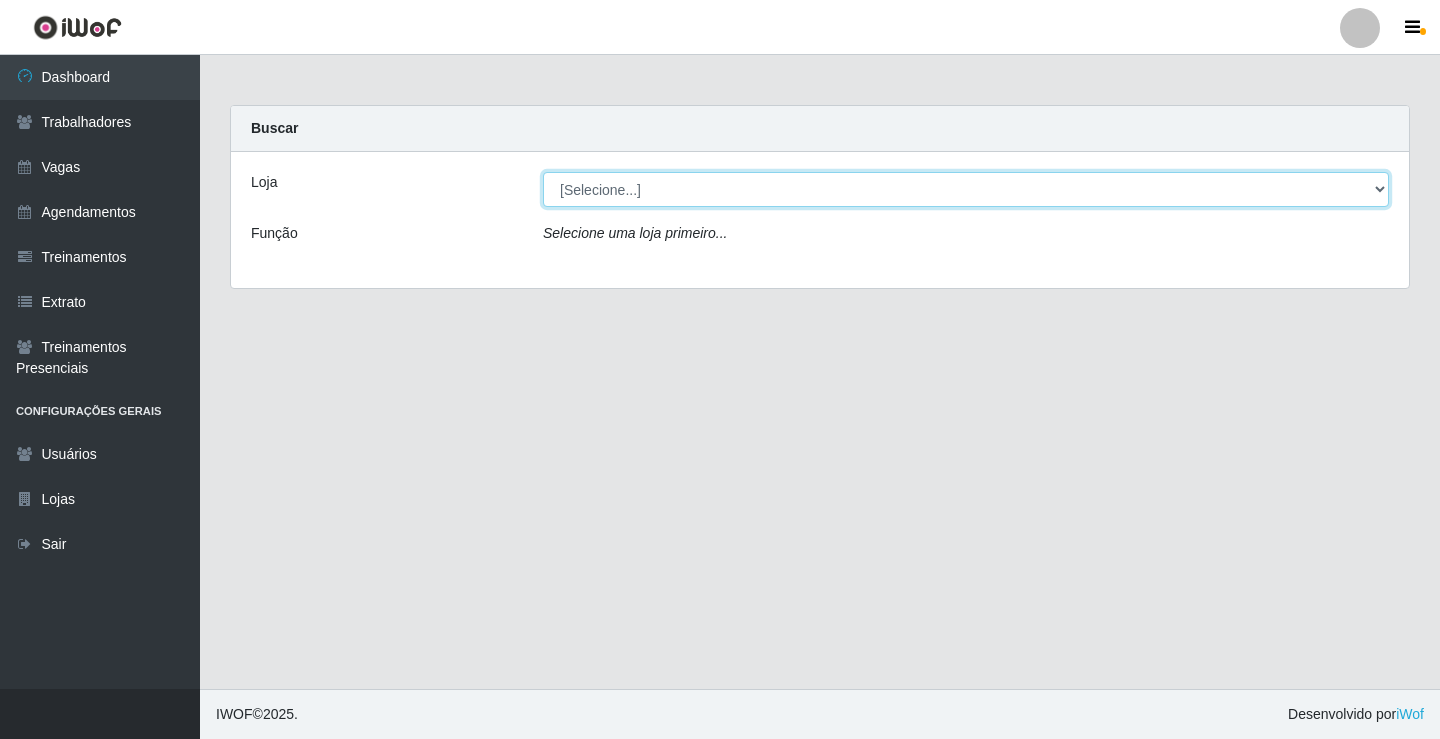 click on "[Selecione...] Edilicya Supermercado" at bounding box center (966, 189) 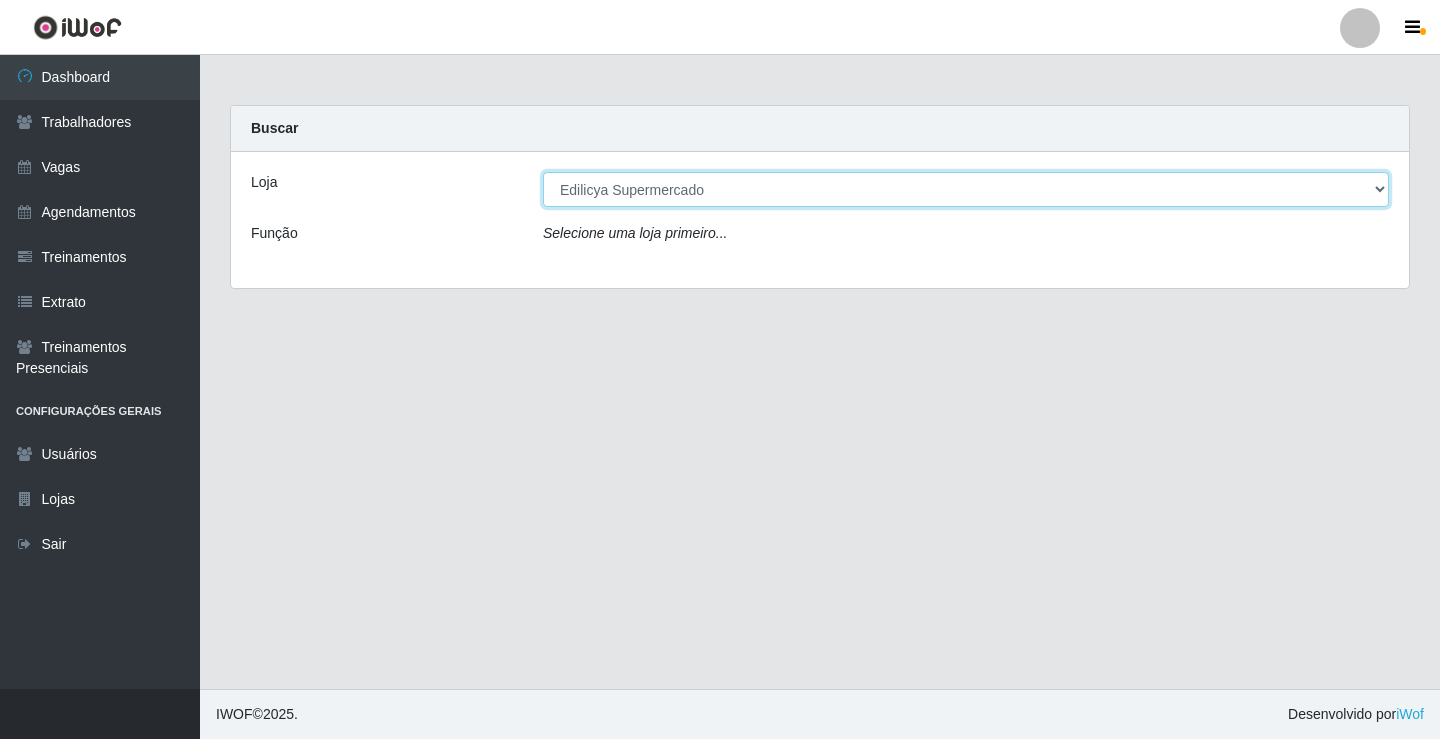 click on "[Selecione...] Edilicya Supermercado" at bounding box center [966, 189] 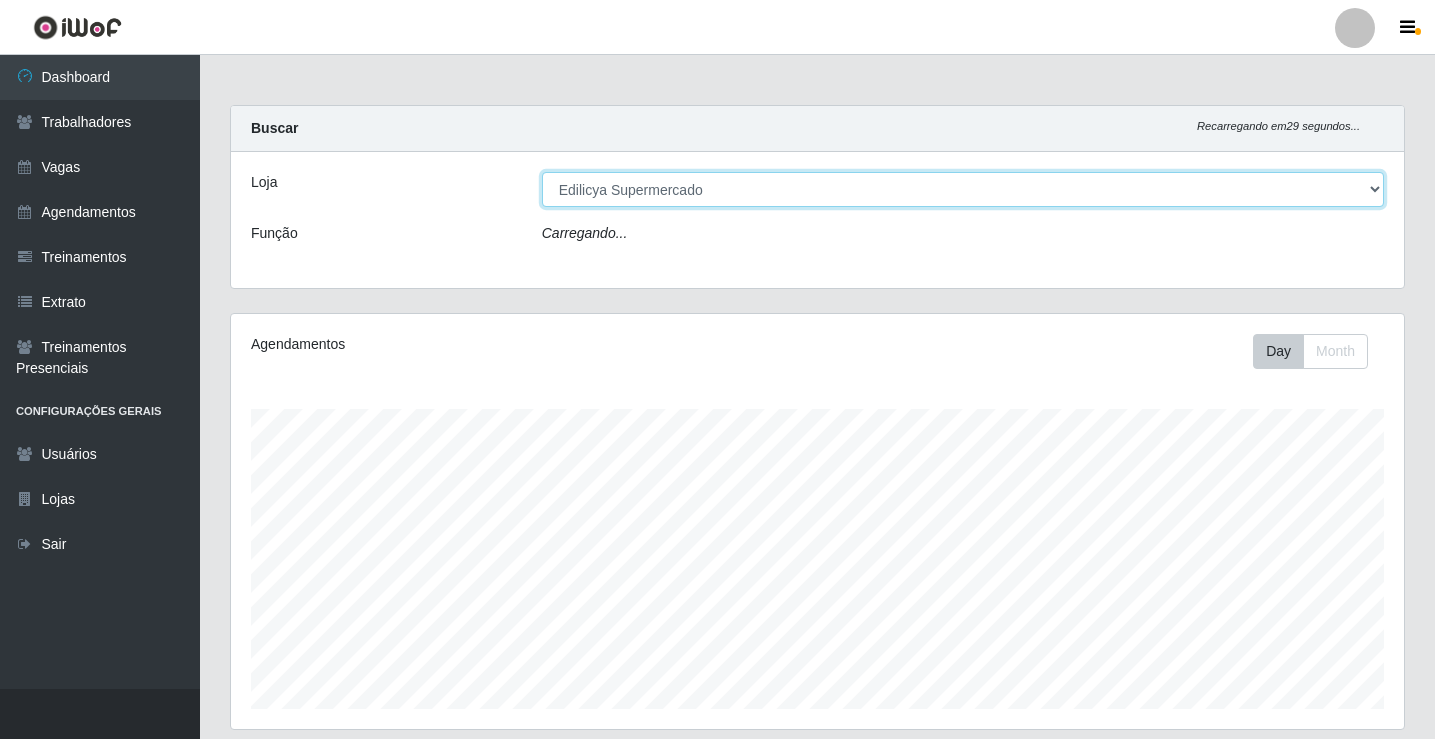 scroll, scrollTop: 999585, scrollLeft: 998827, axis: both 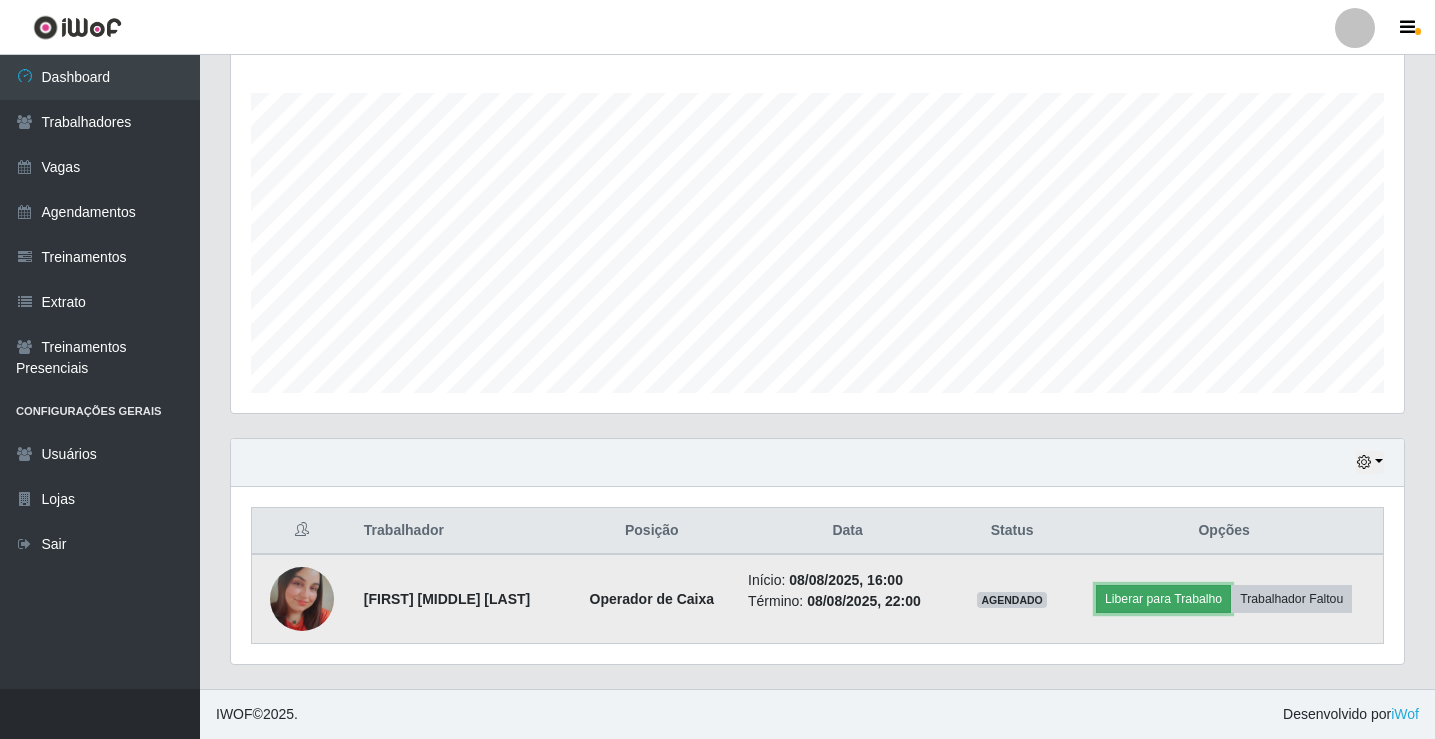 click on "Liberar para Trabalho" at bounding box center (1163, 599) 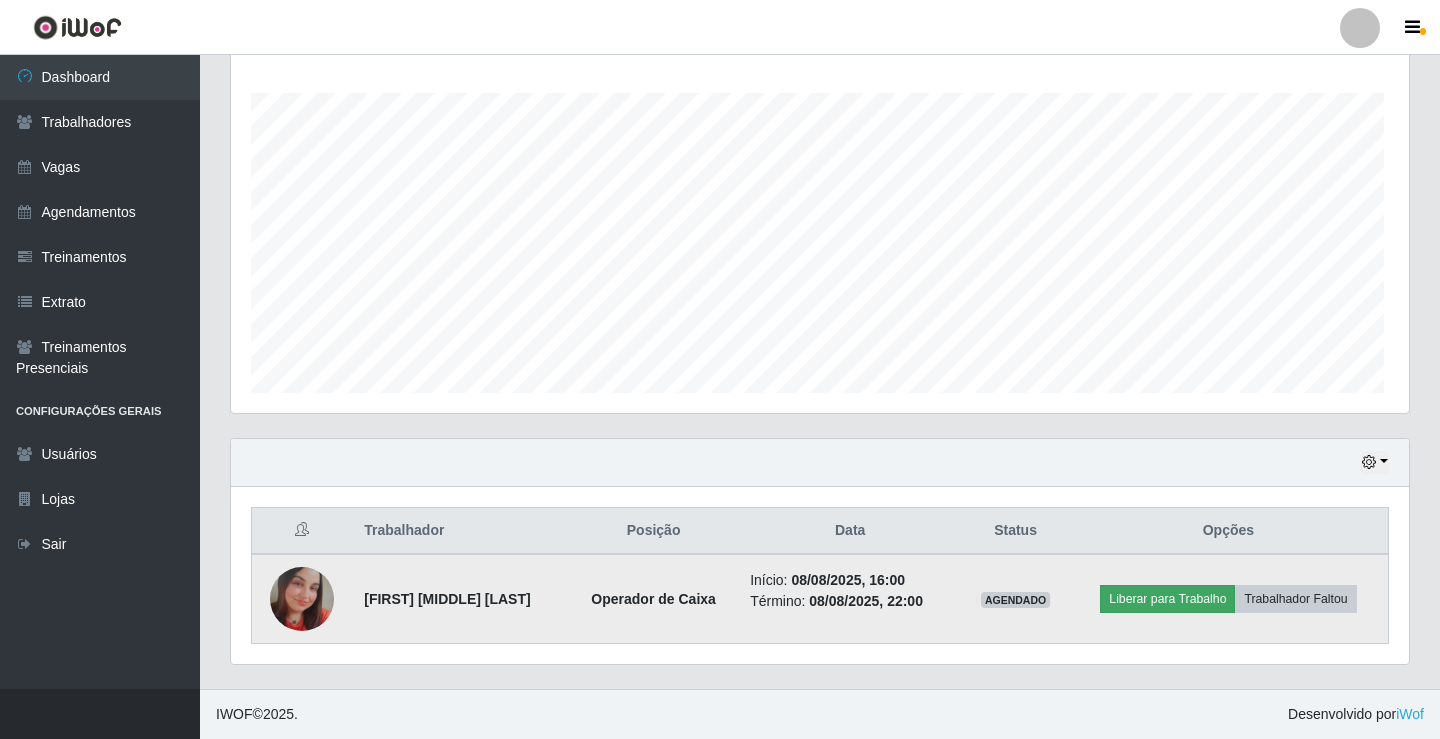 scroll, scrollTop: 999585, scrollLeft: 998837, axis: both 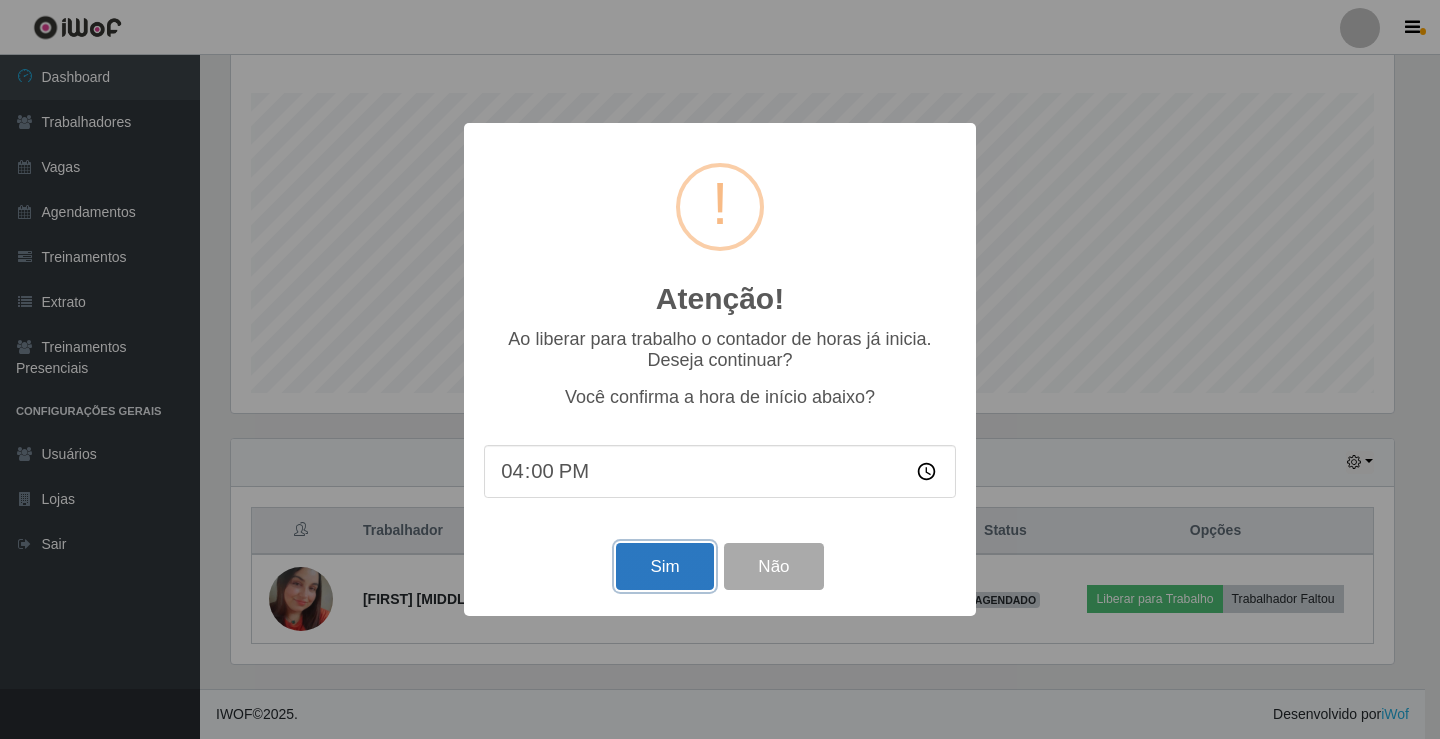 click on "Sim" at bounding box center [664, 566] 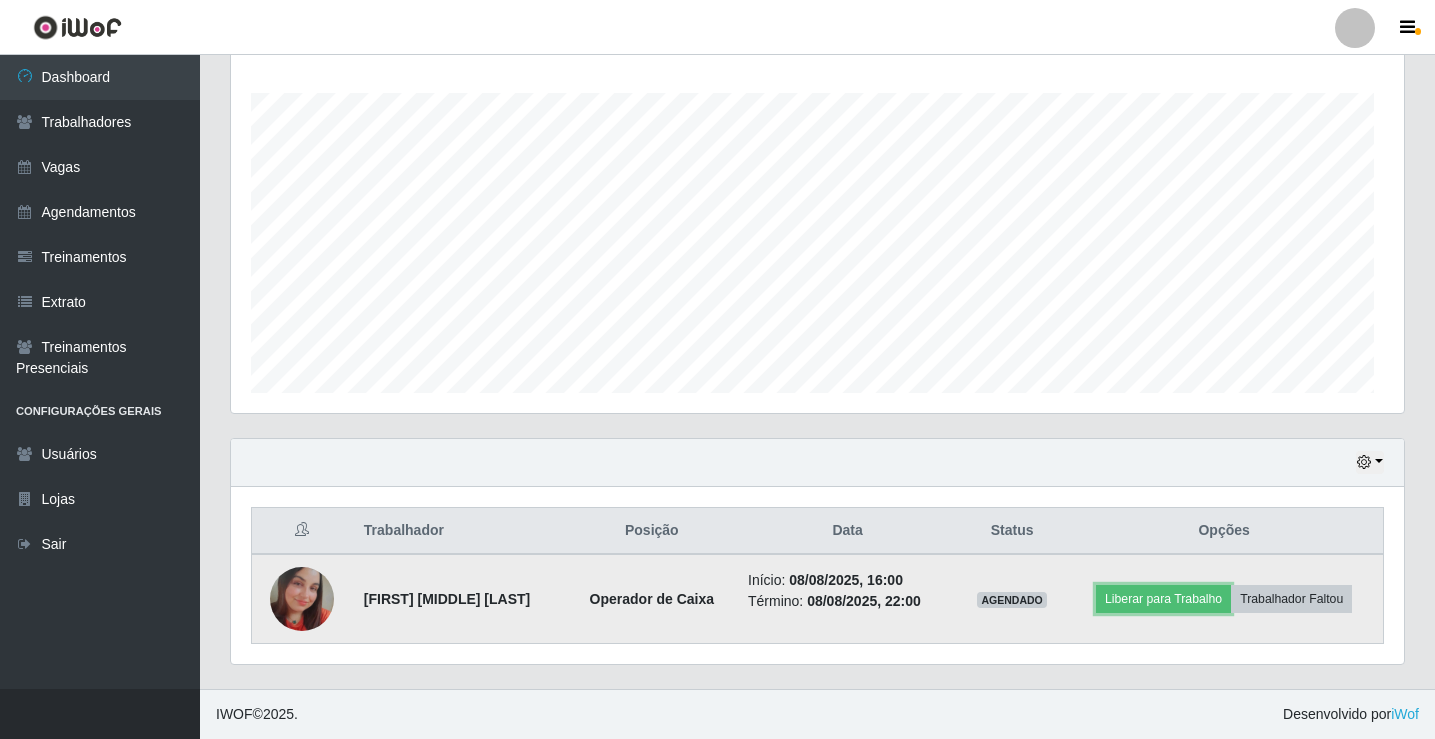 scroll, scrollTop: 999585, scrollLeft: 998827, axis: both 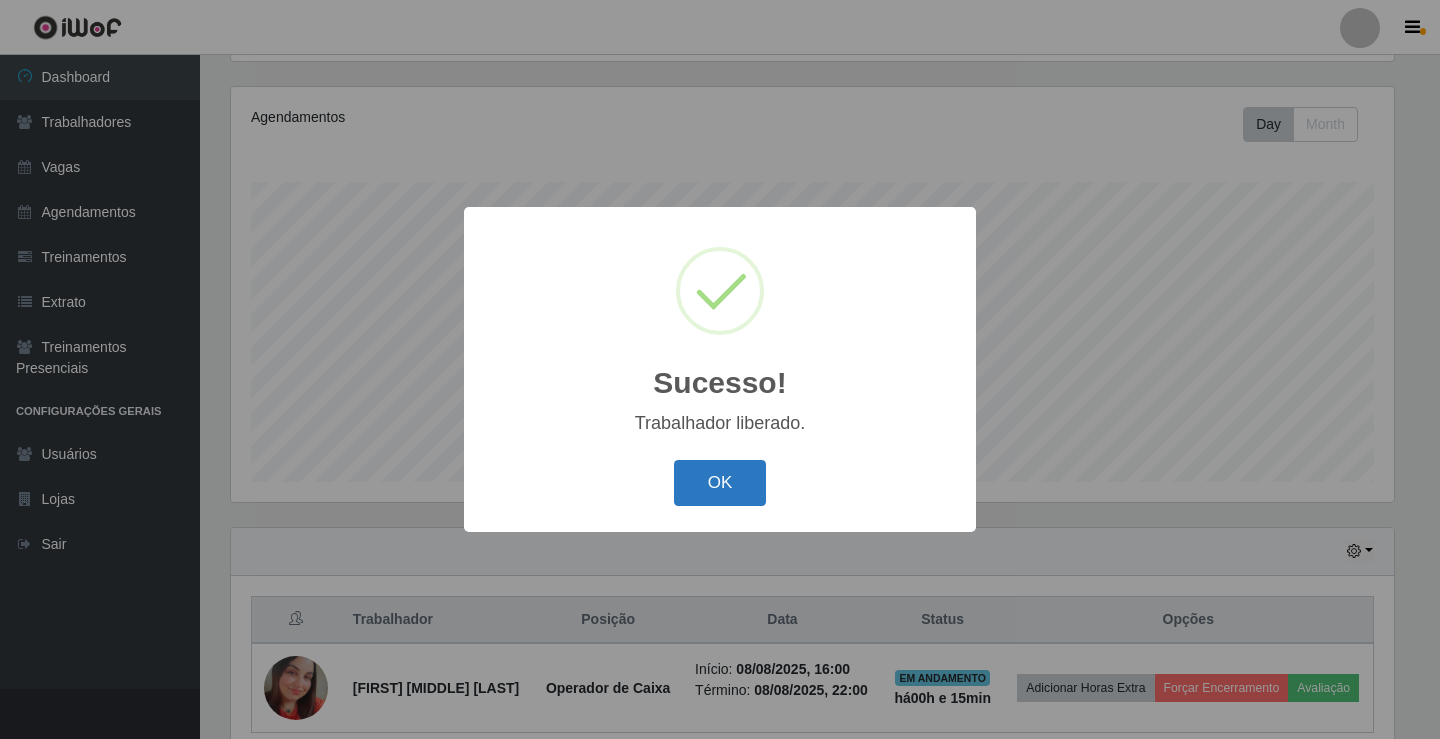 click on "OK" at bounding box center [720, 483] 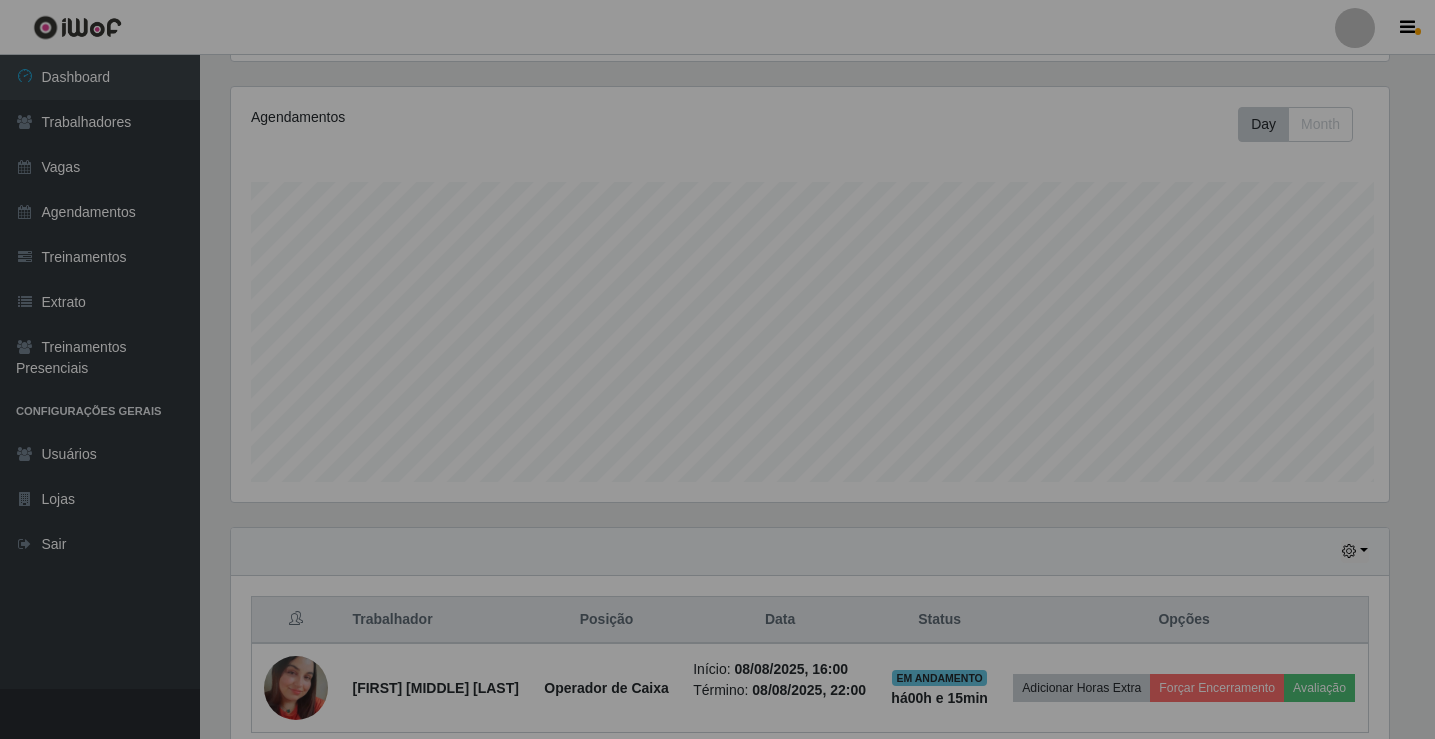 scroll, scrollTop: 999585, scrollLeft: 998827, axis: both 